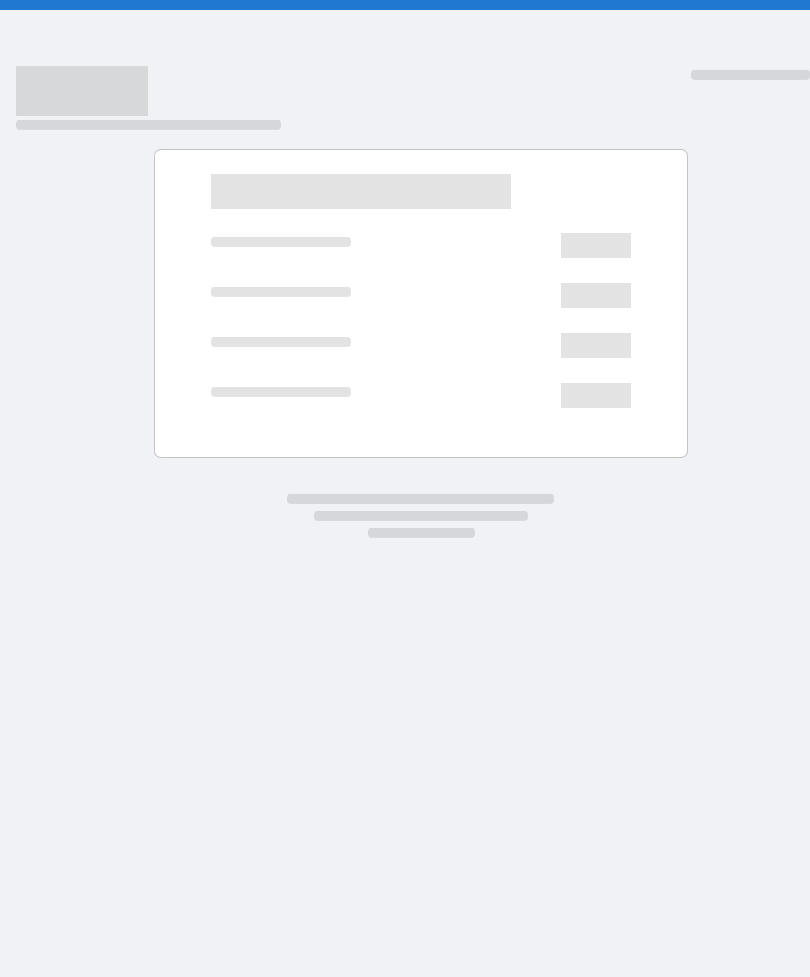 scroll, scrollTop: 0, scrollLeft: 0, axis: both 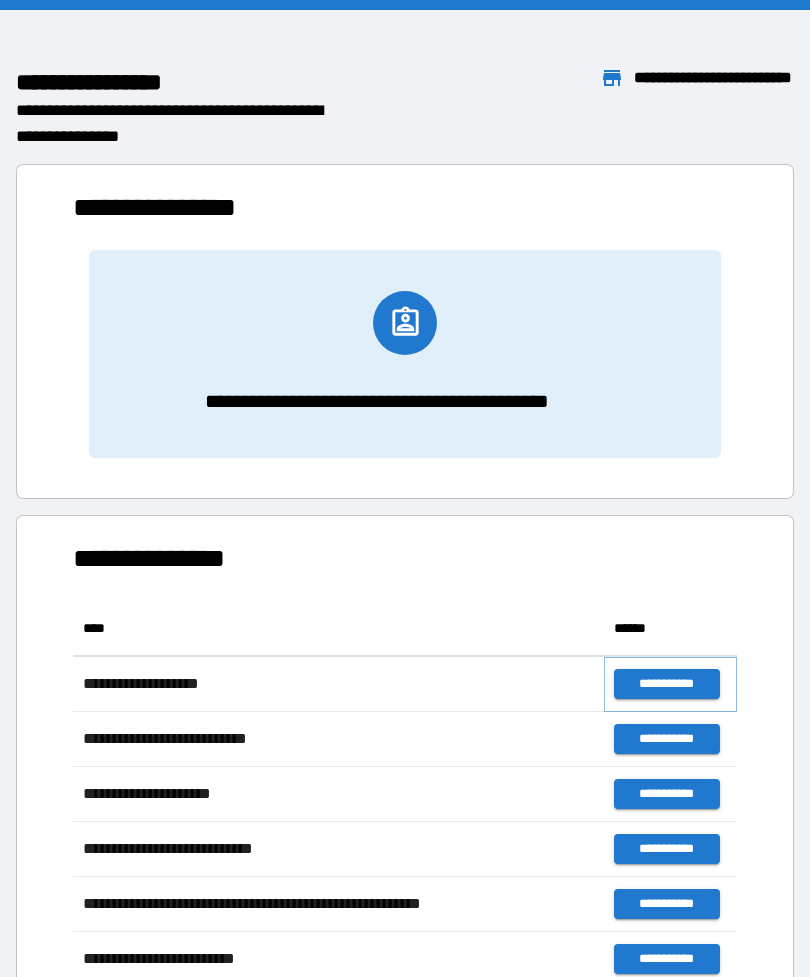 click on "**********" at bounding box center [666, 684] 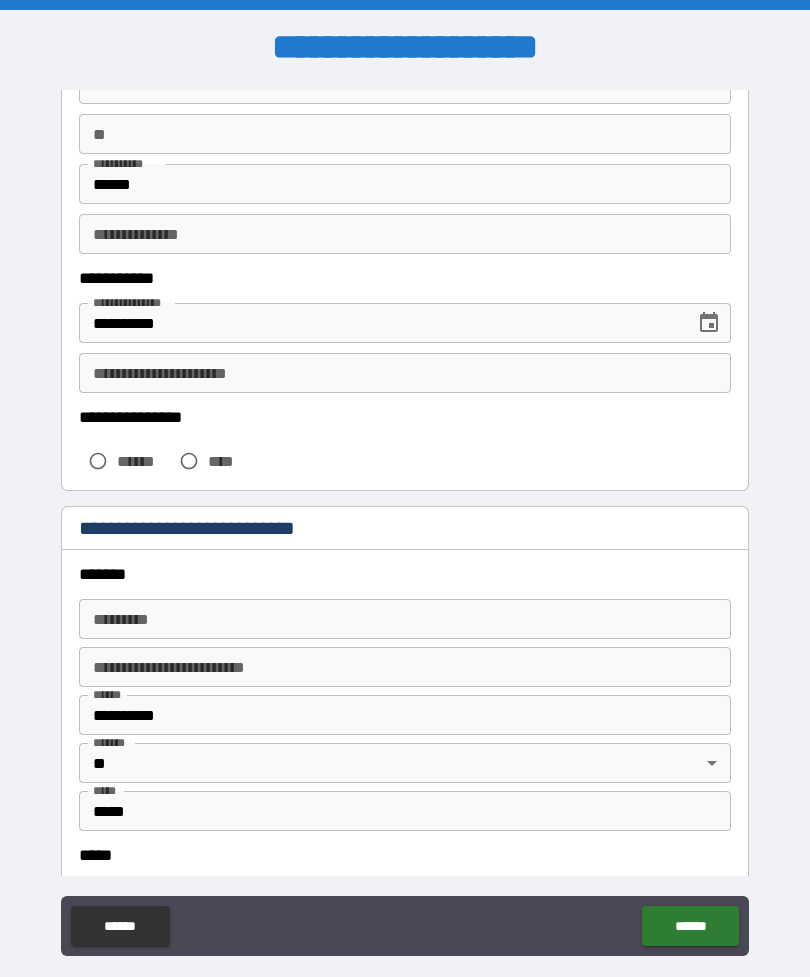 scroll, scrollTop: 175, scrollLeft: 0, axis: vertical 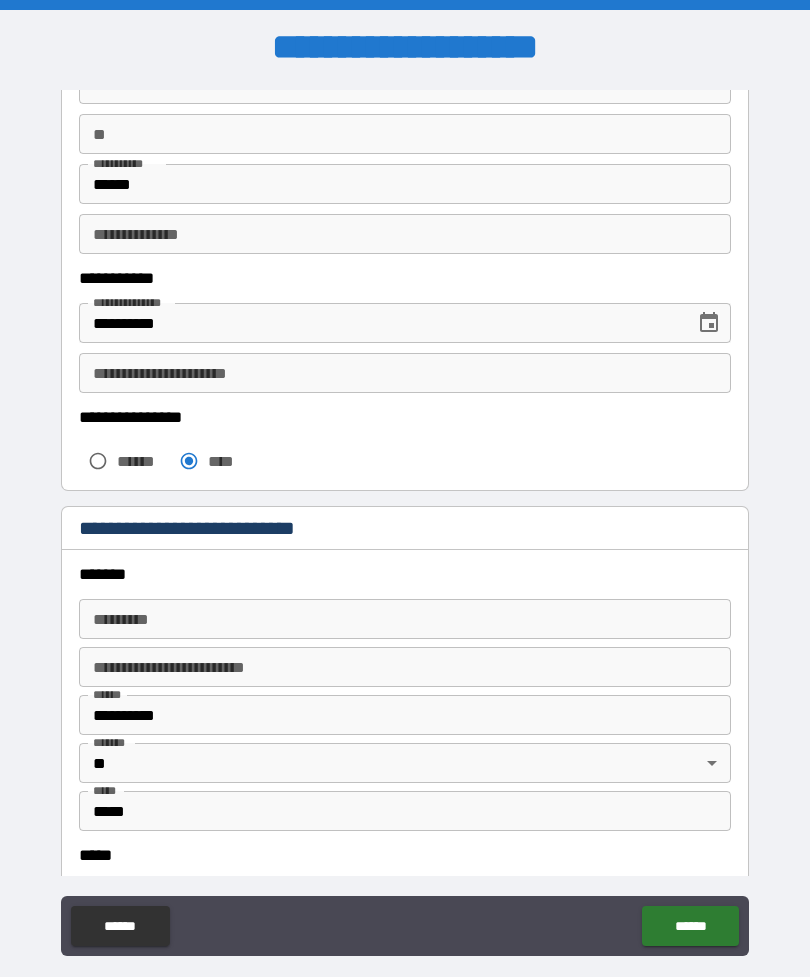 click on "*******   *" at bounding box center (405, 619) 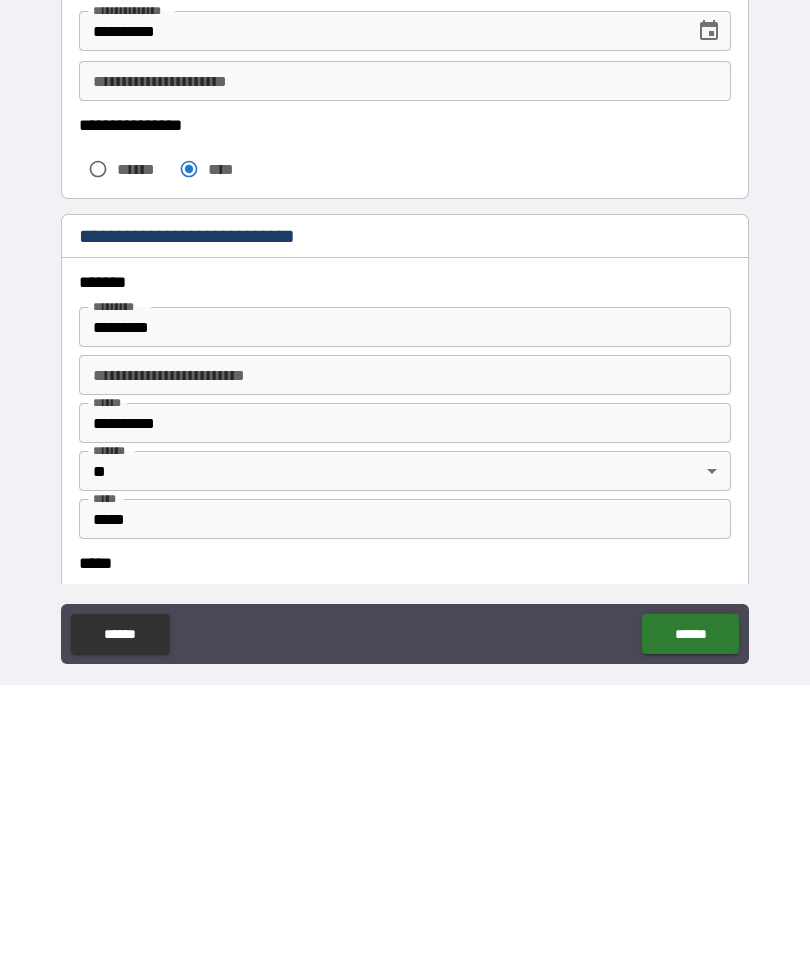 scroll, scrollTop: 64, scrollLeft: 0, axis: vertical 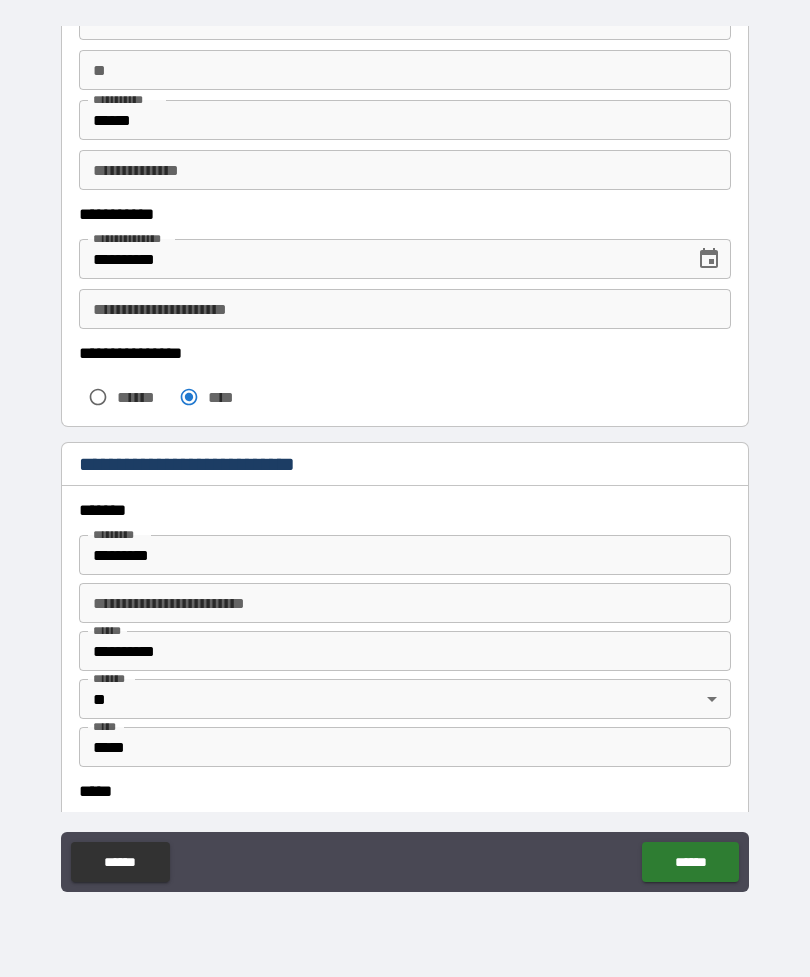 type on "**********" 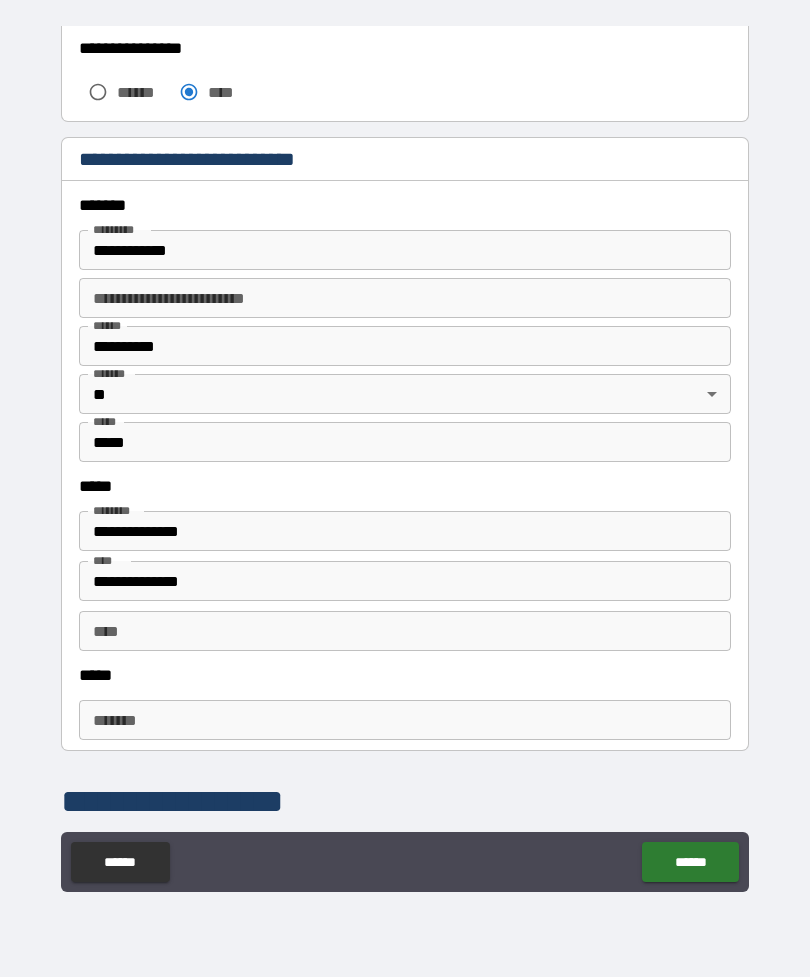 scroll, scrollTop: 490, scrollLeft: 0, axis: vertical 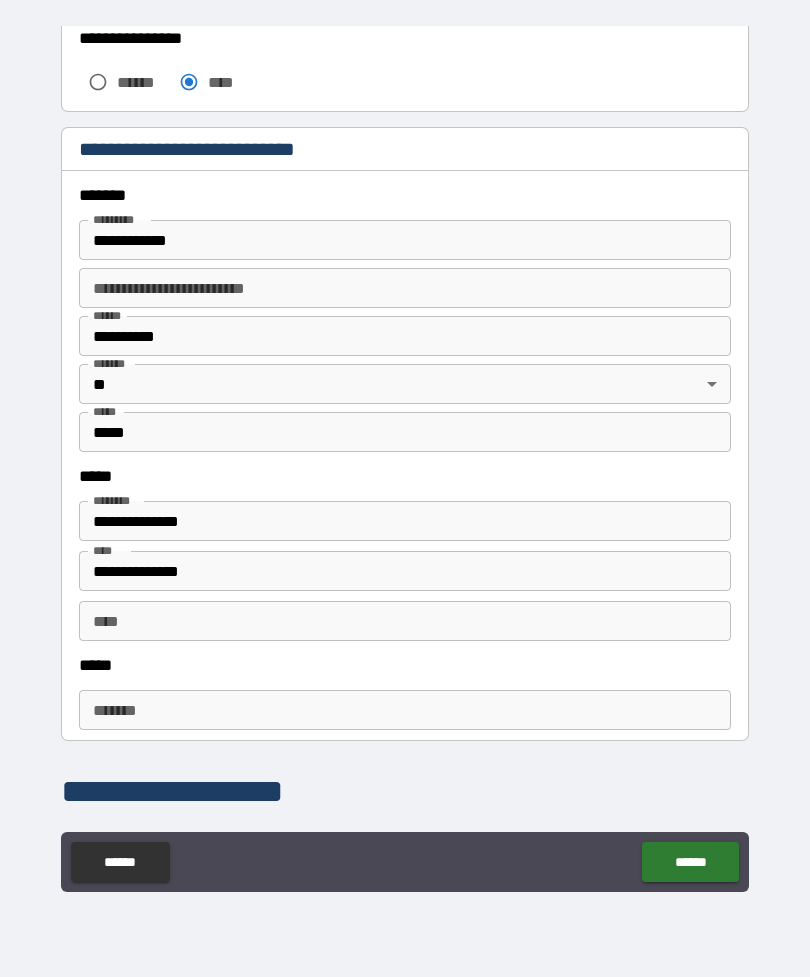 click on "*****   *" at bounding box center (405, 710) 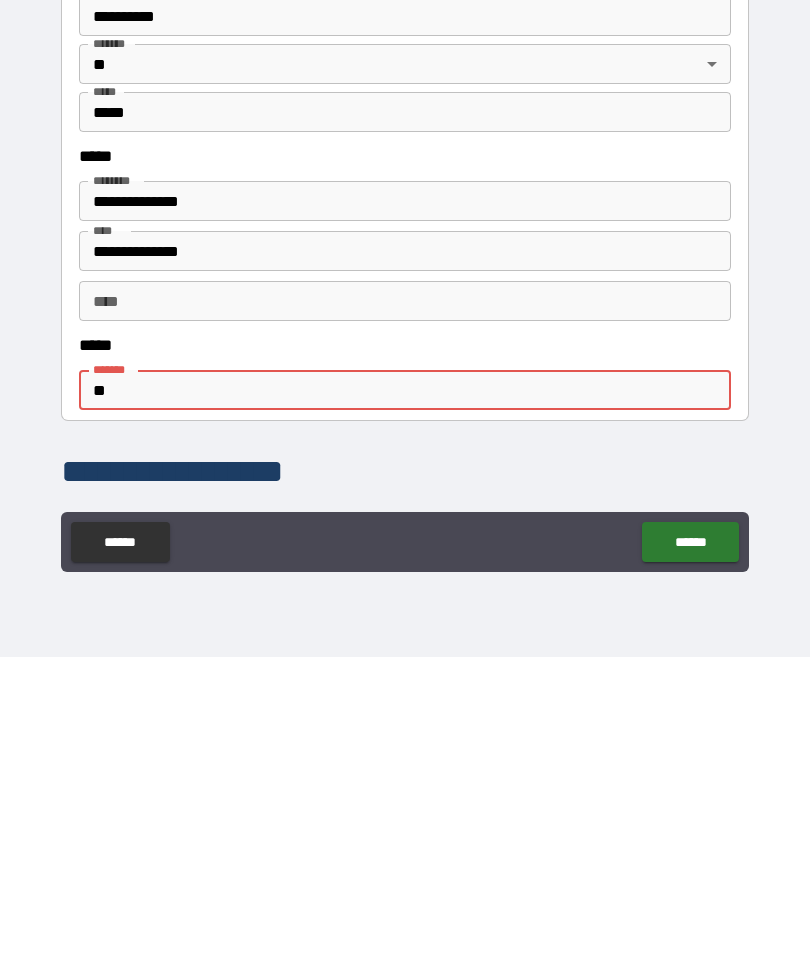 type on "*" 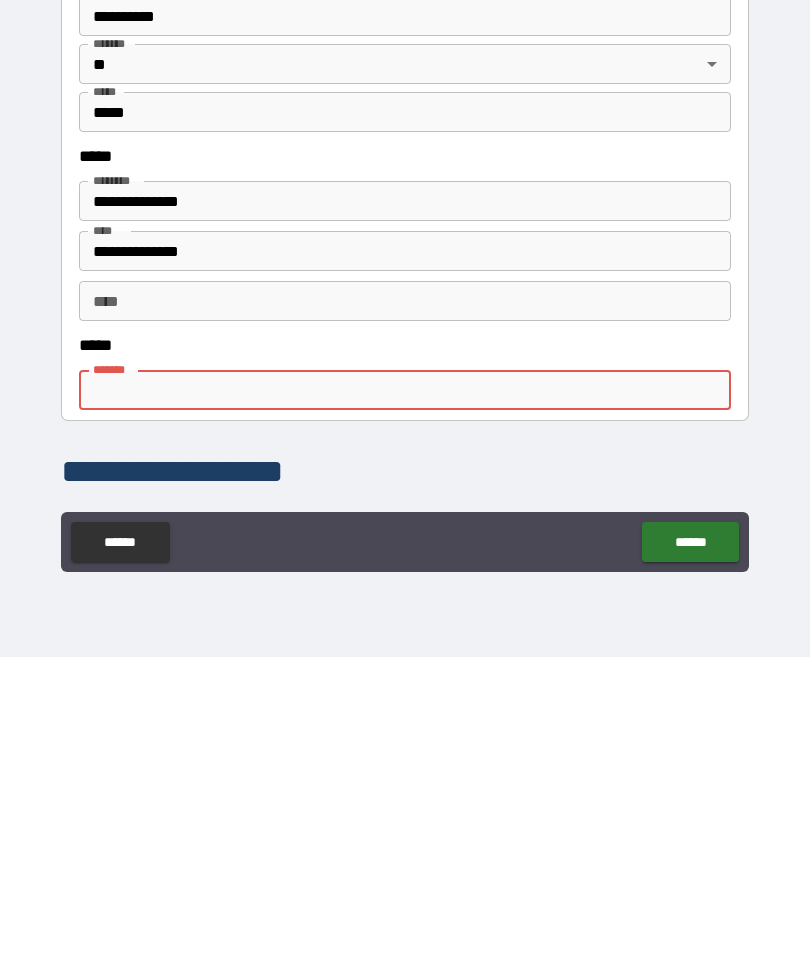 click on "******" at bounding box center [690, 862] 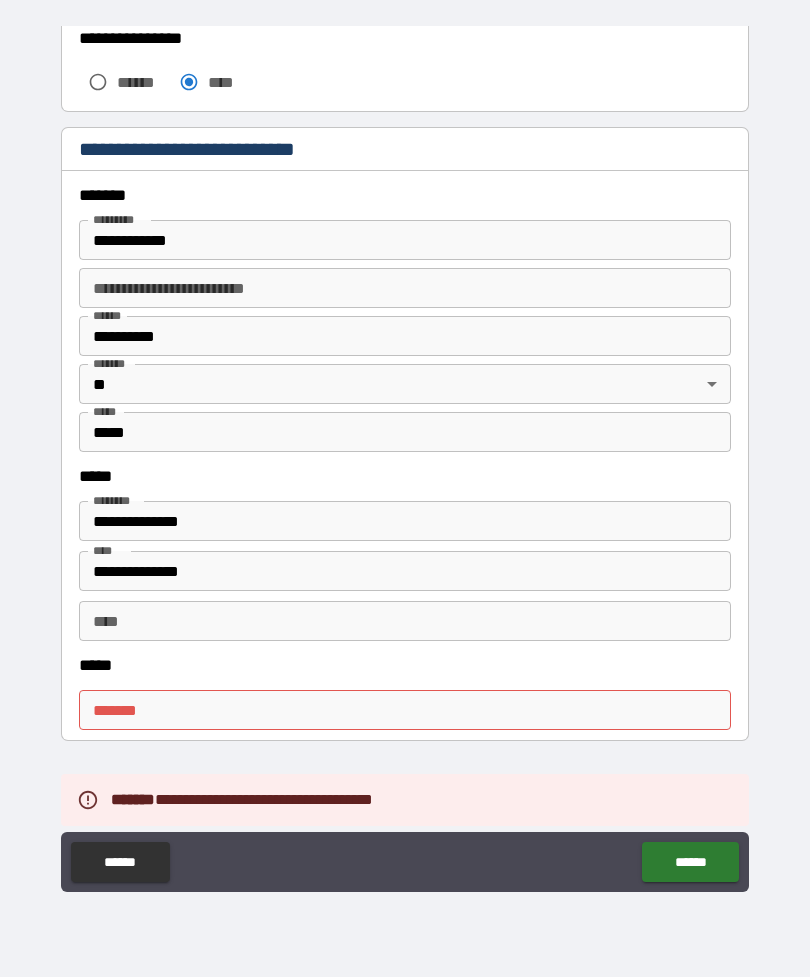 click on "*****   *" at bounding box center [405, 710] 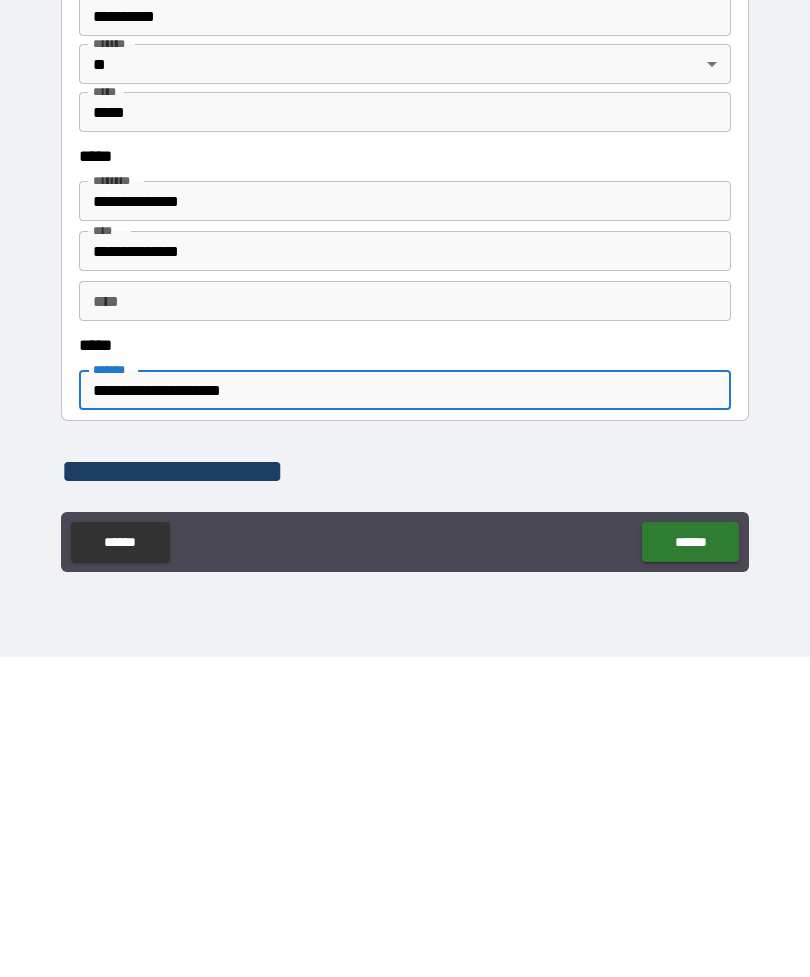 click on "**********" at bounding box center (405, 710) 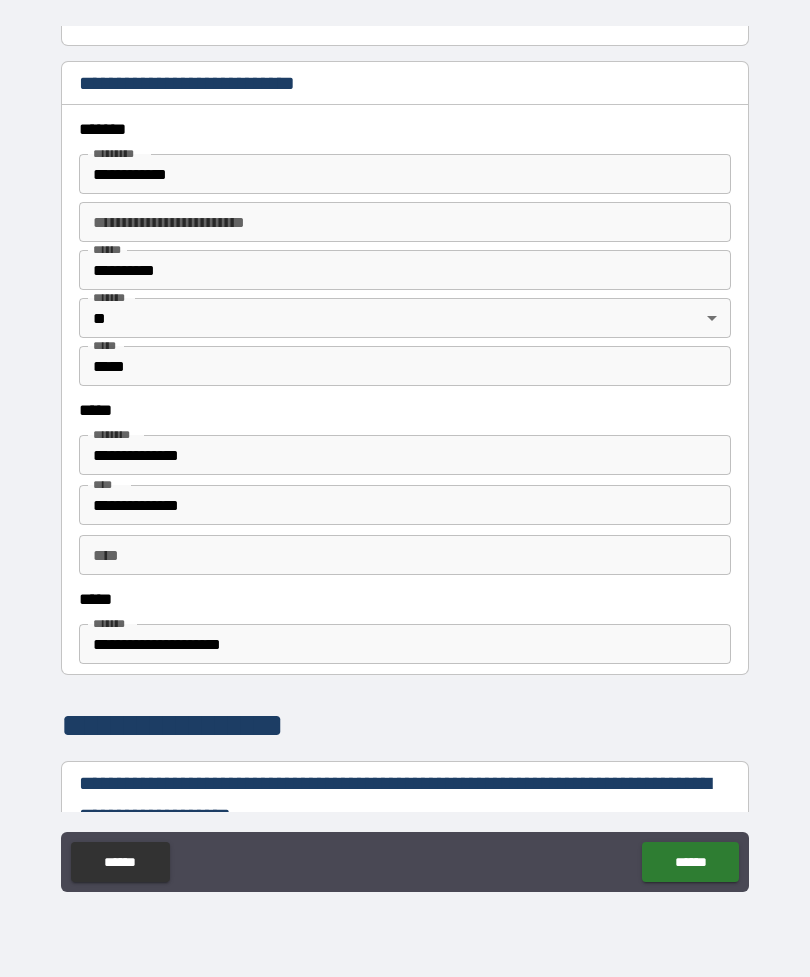 scroll, scrollTop: 607, scrollLeft: 0, axis: vertical 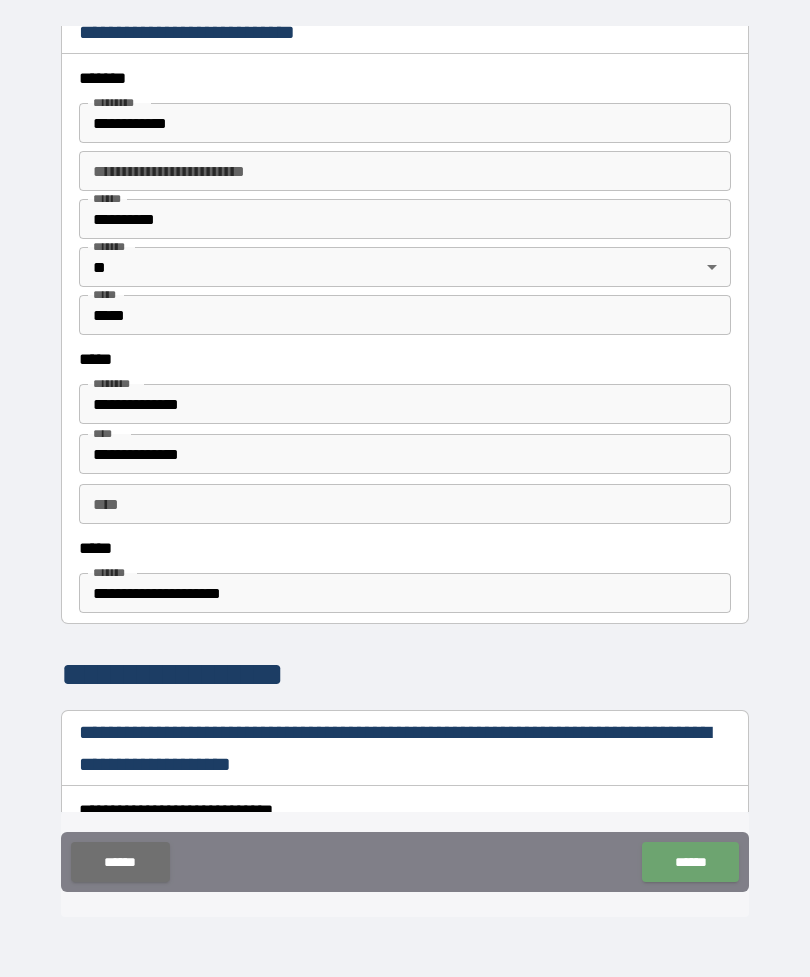 click on "******" at bounding box center (690, 862) 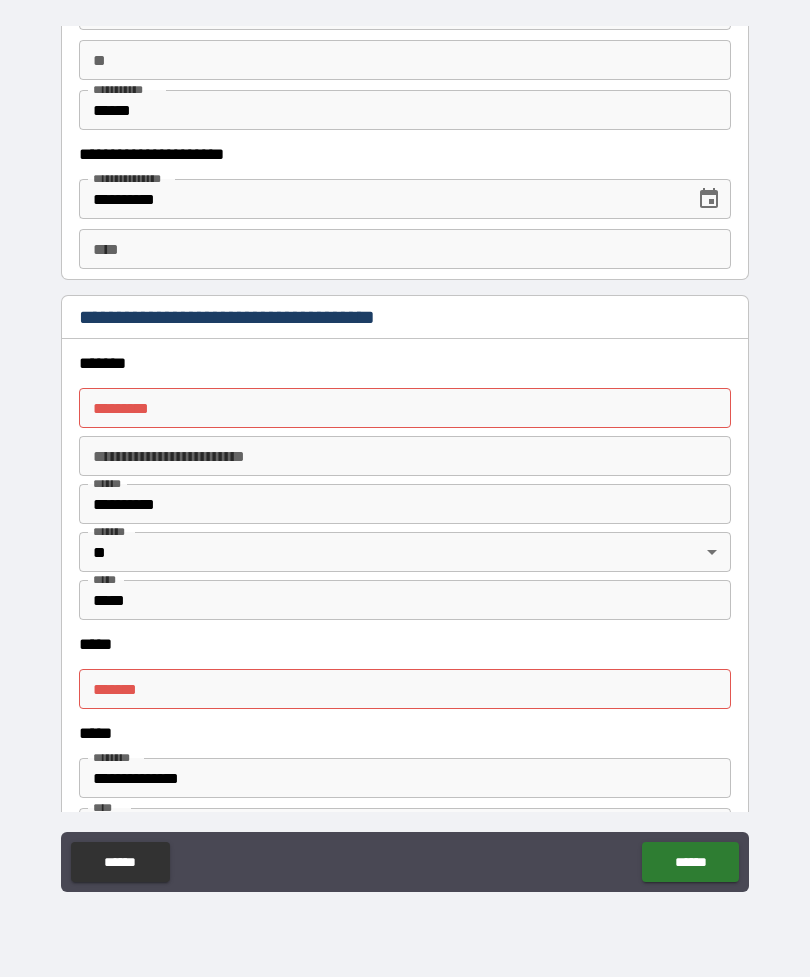 scroll, scrollTop: 1613, scrollLeft: 0, axis: vertical 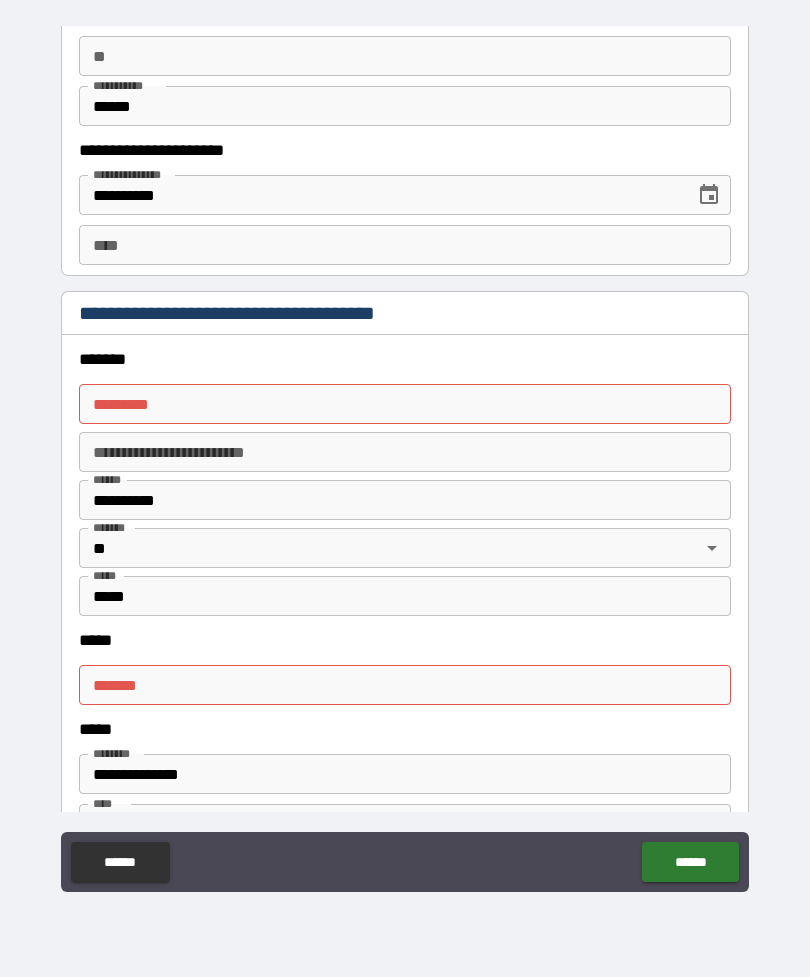 click on "*******   *" at bounding box center (405, 404) 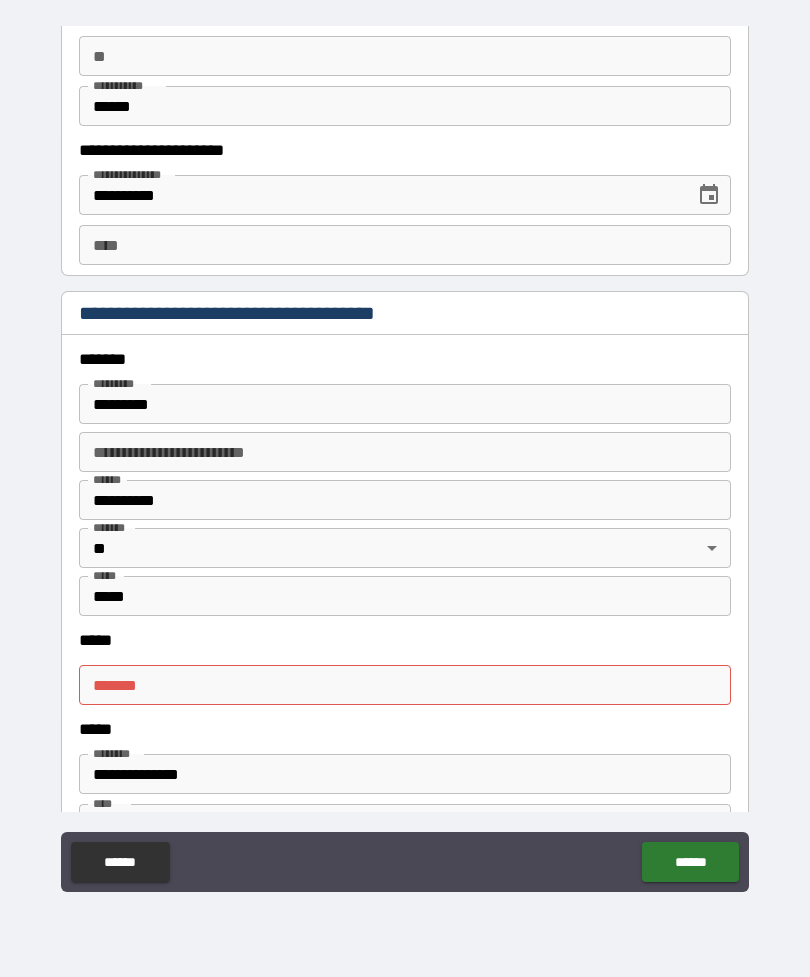 type on "**********" 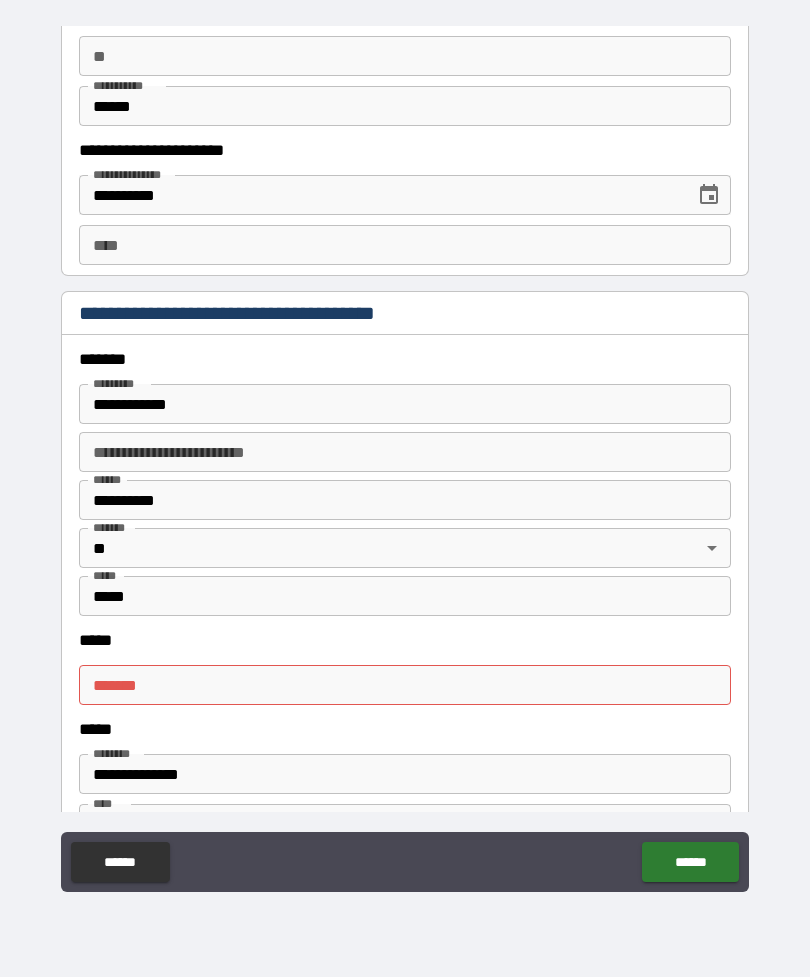 click on "*****   *" at bounding box center (405, 685) 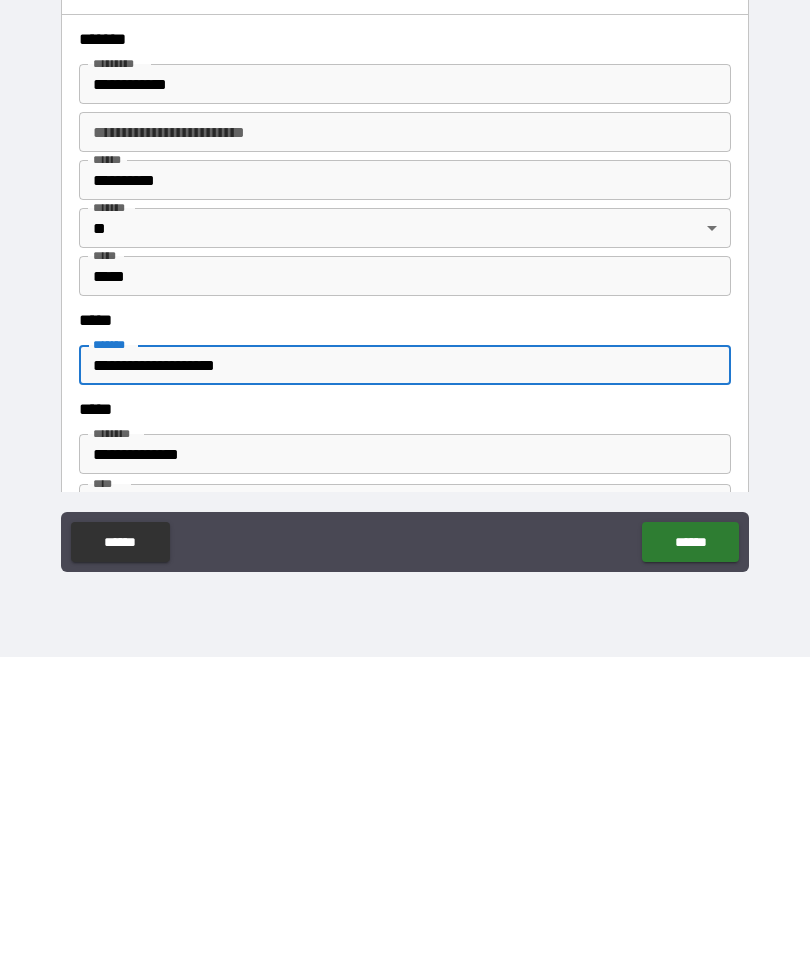 click on "**********" at bounding box center (405, 685) 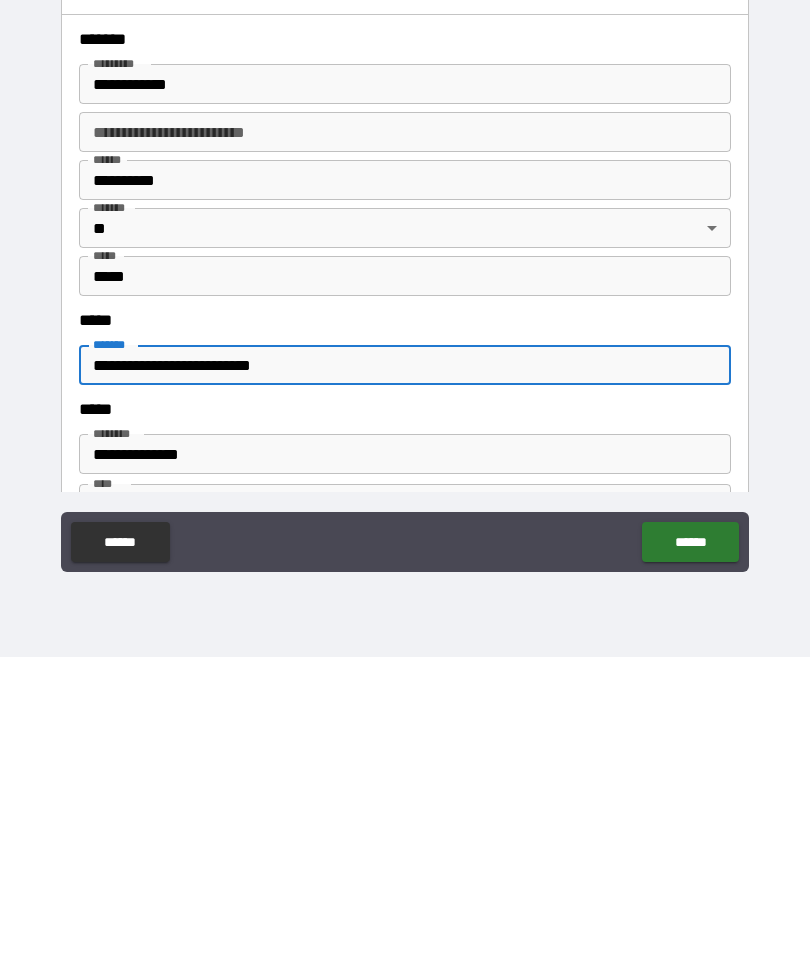type on "**********" 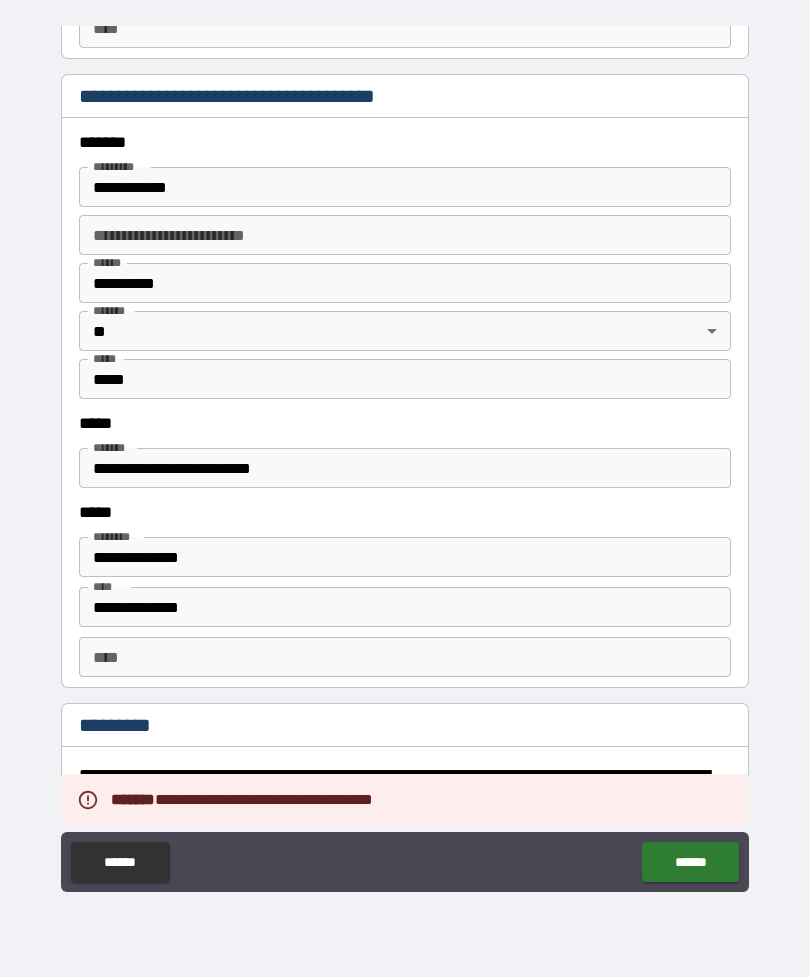 scroll, scrollTop: 1850, scrollLeft: 0, axis: vertical 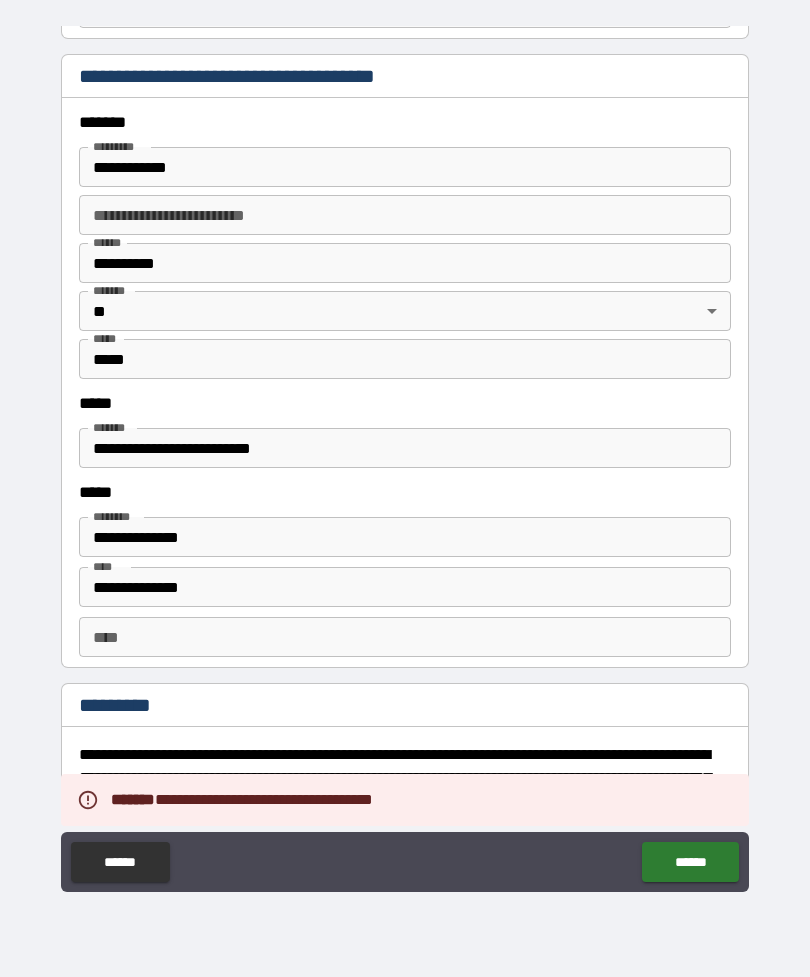 click on "**********" at bounding box center [405, 587] 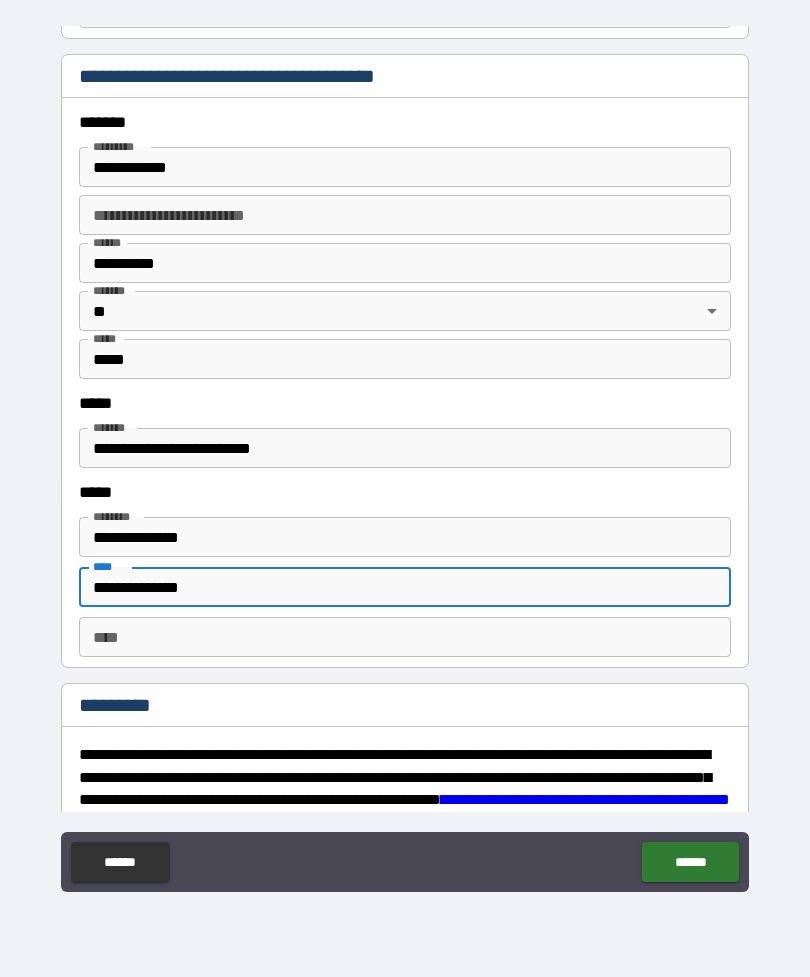 type on "**********" 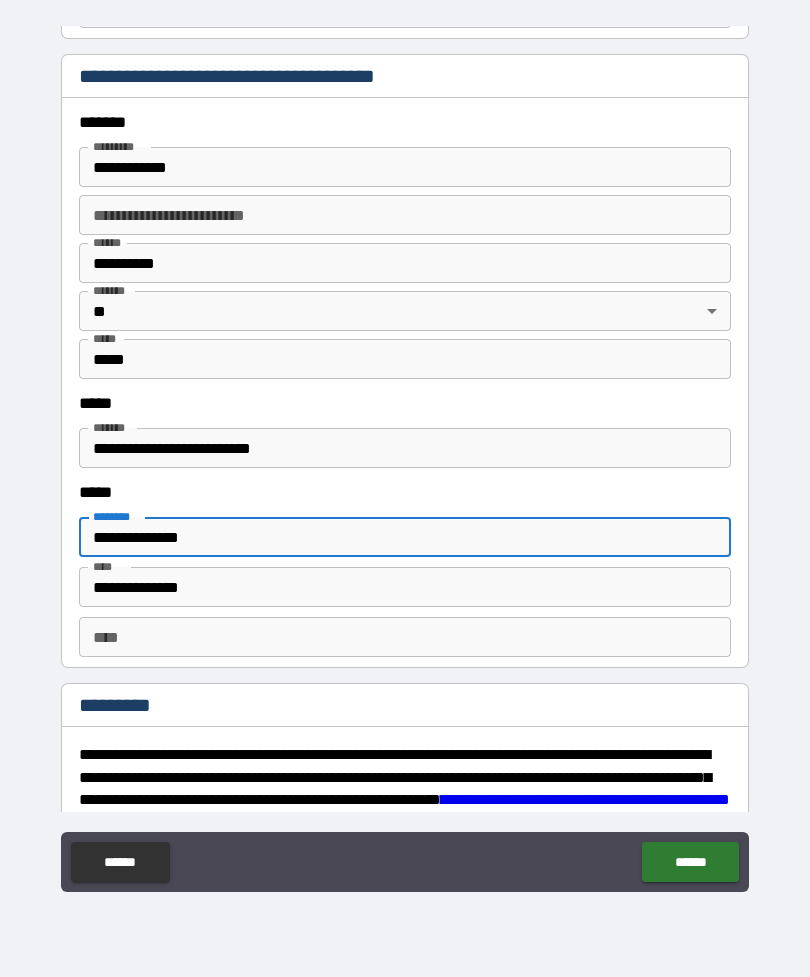 type on "**********" 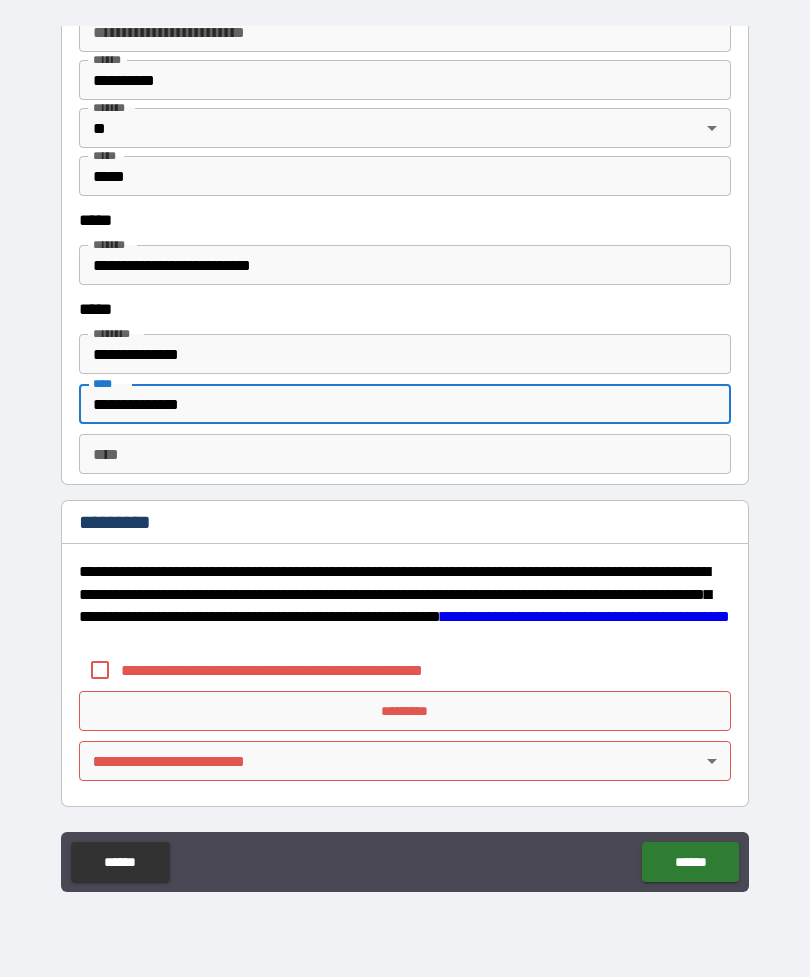 scroll, scrollTop: 2033, scrollLeft: 0, axis: vertical 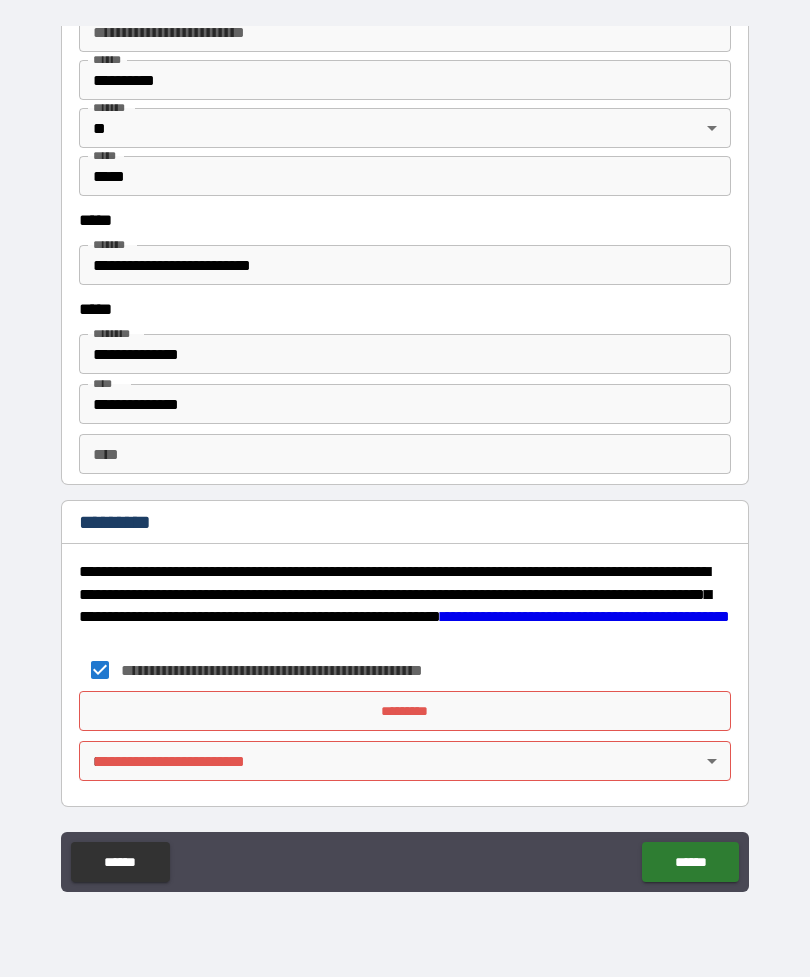 click on "*********" at bounding box center (405, 711) 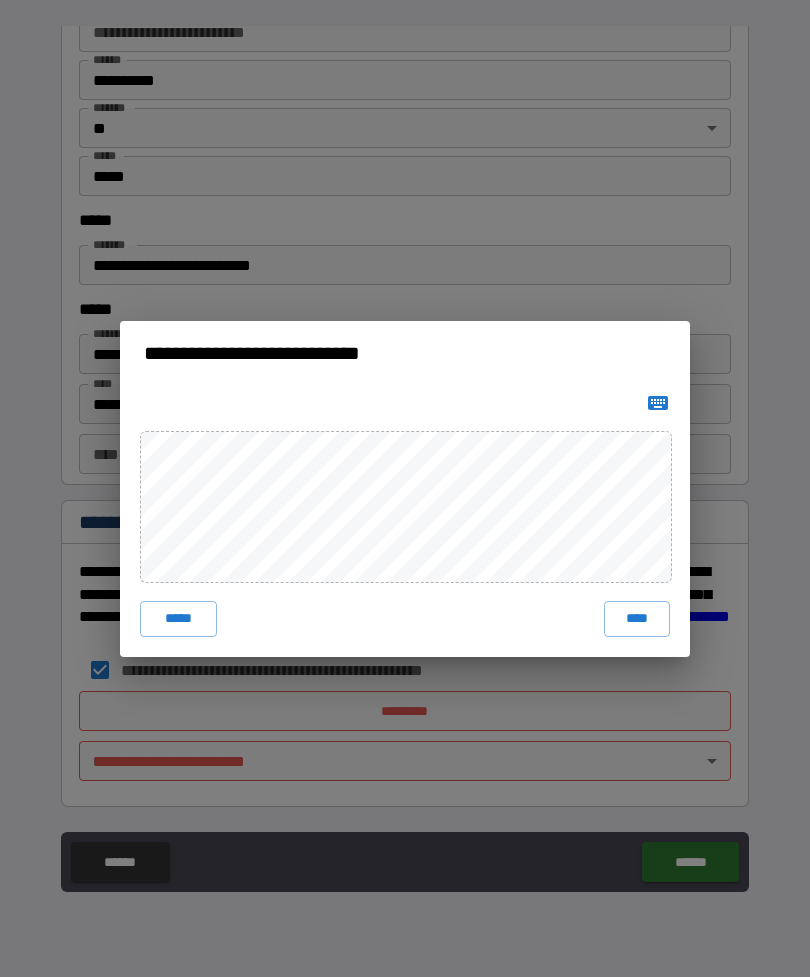 click on "****" at bounding box center (637, 619) 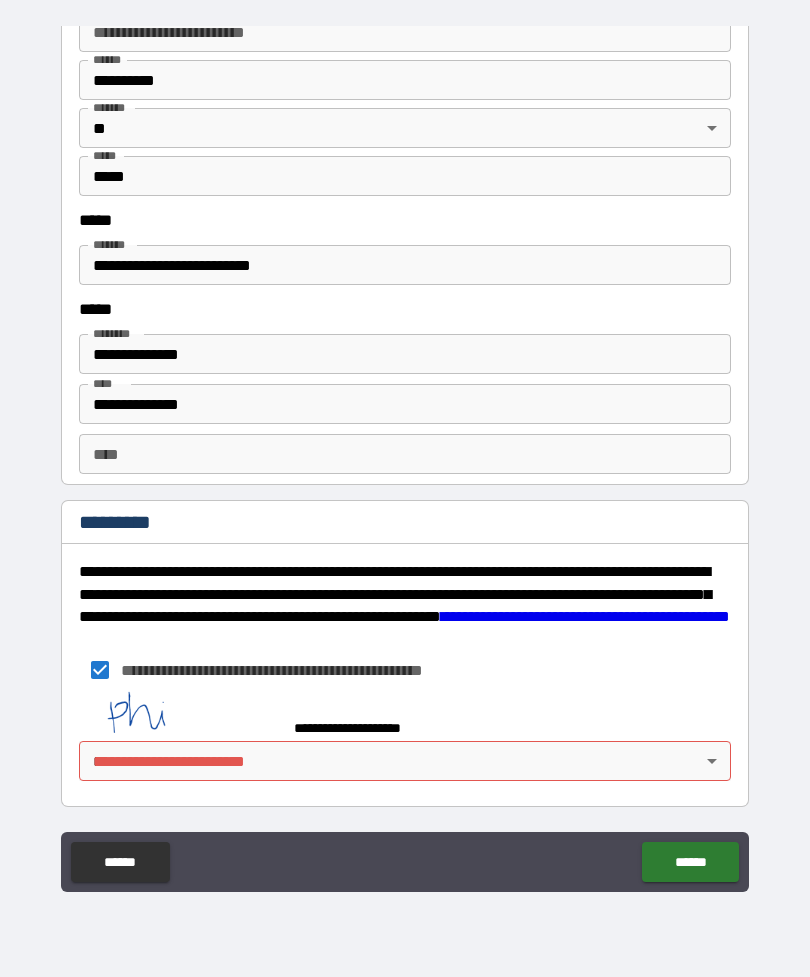 scroll, scrollTop: 2023, scrollLeft: 0, axis: vertical 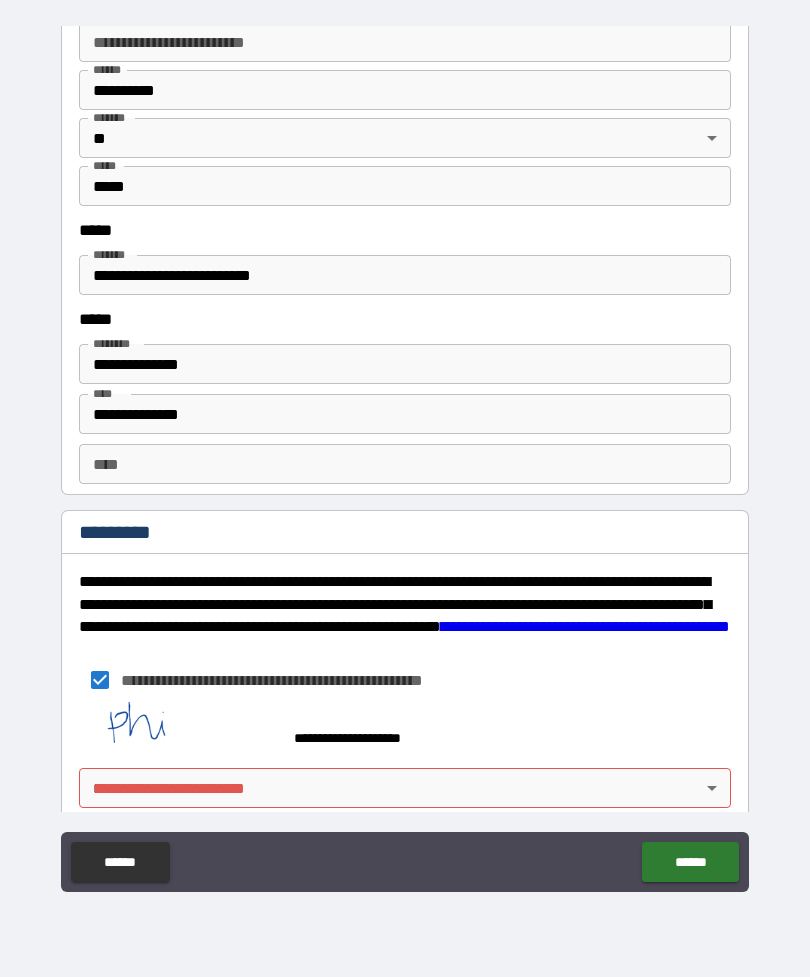 click on "******" at bounding box center (690, 862) 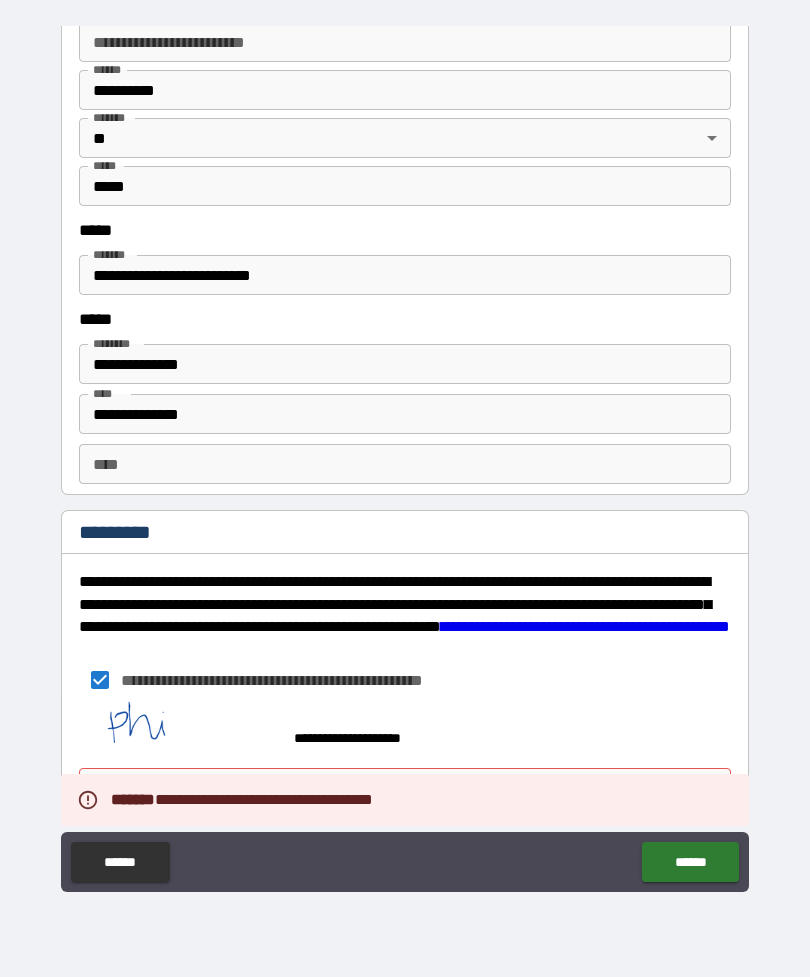 click on "******" at bounding box center [690, 862] 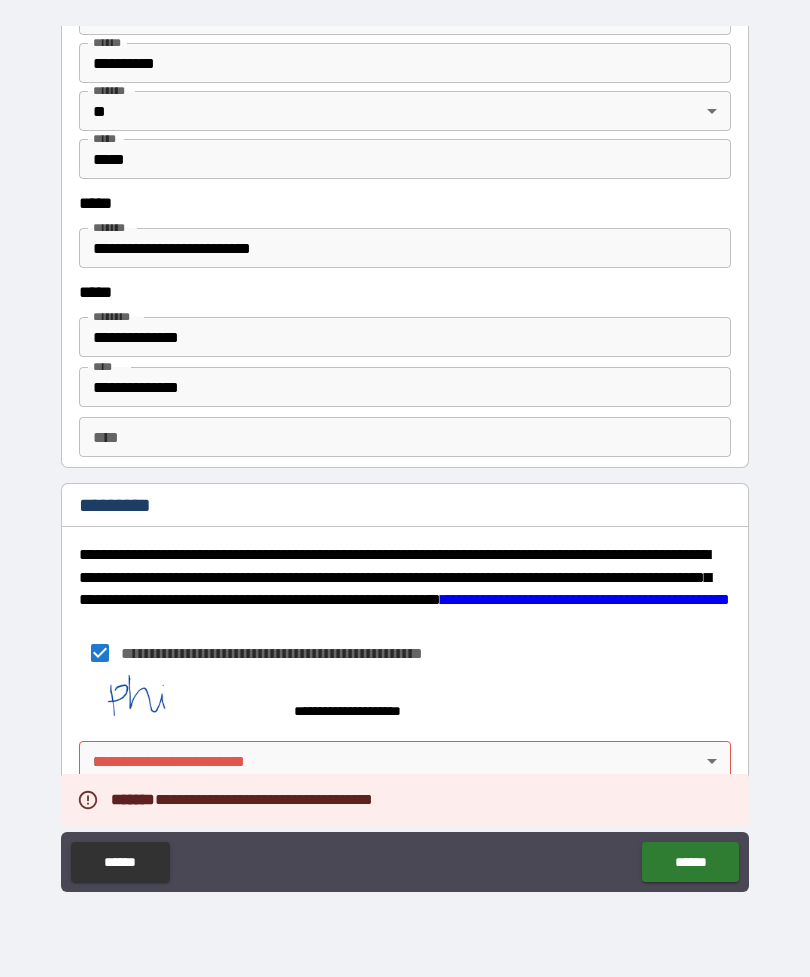 scroll, scrollTop: 2050, scrollLeft: 0, axis: vertical 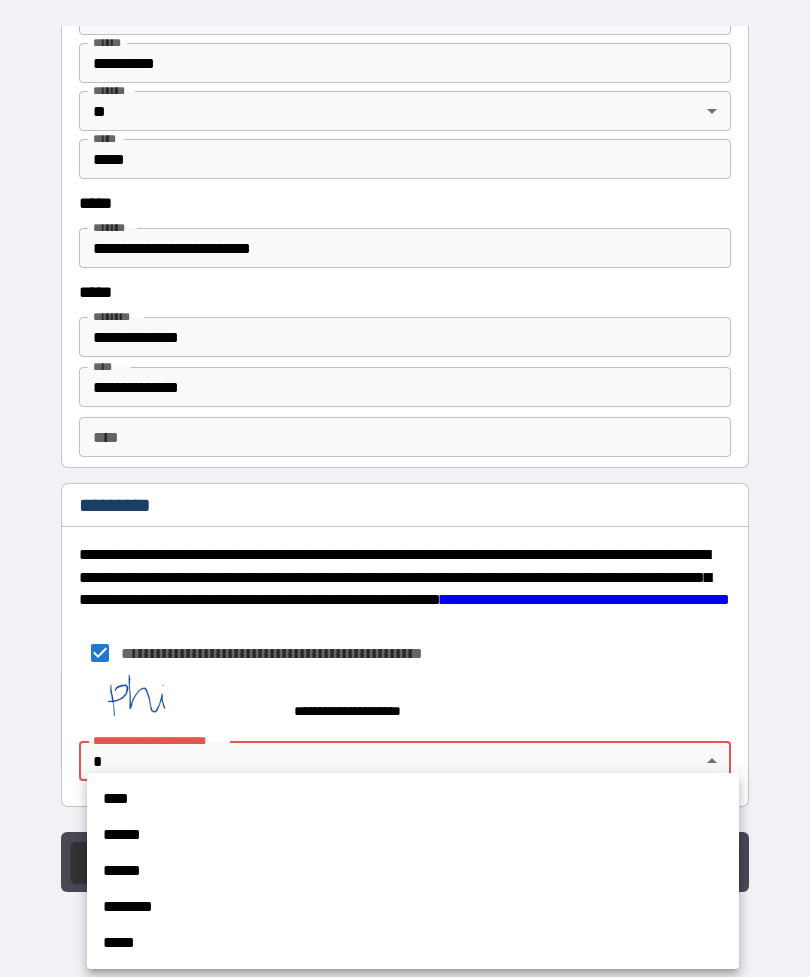 click on "*****" at bounding box center (413, 943) 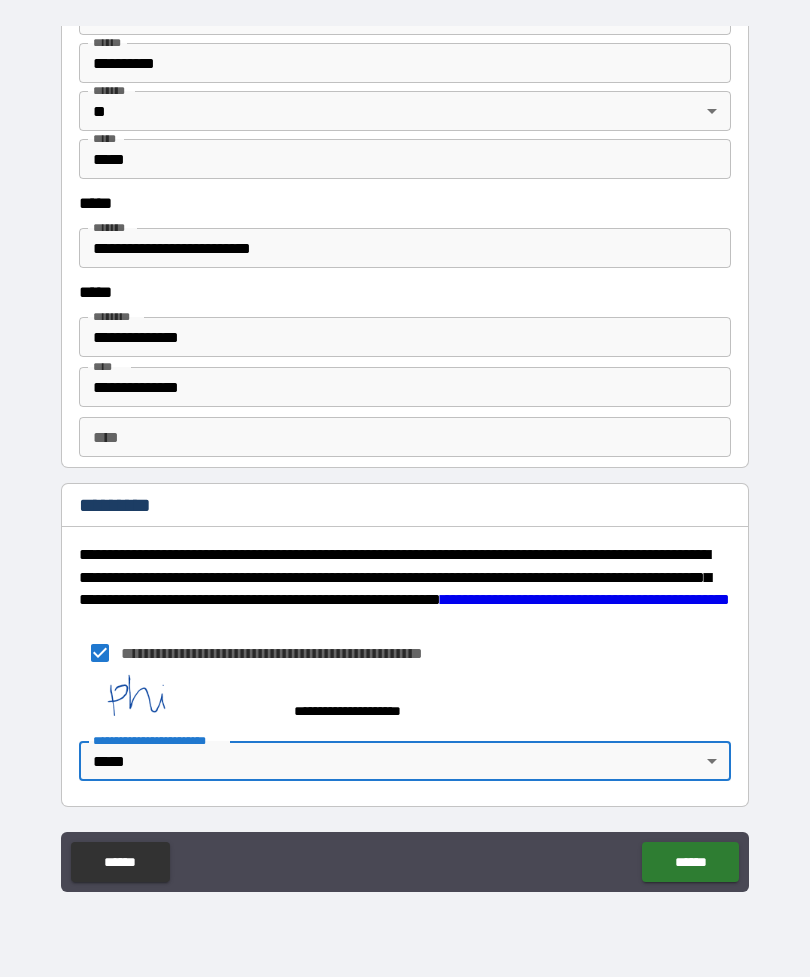 click on "**********" at bounding box center (405, 456) 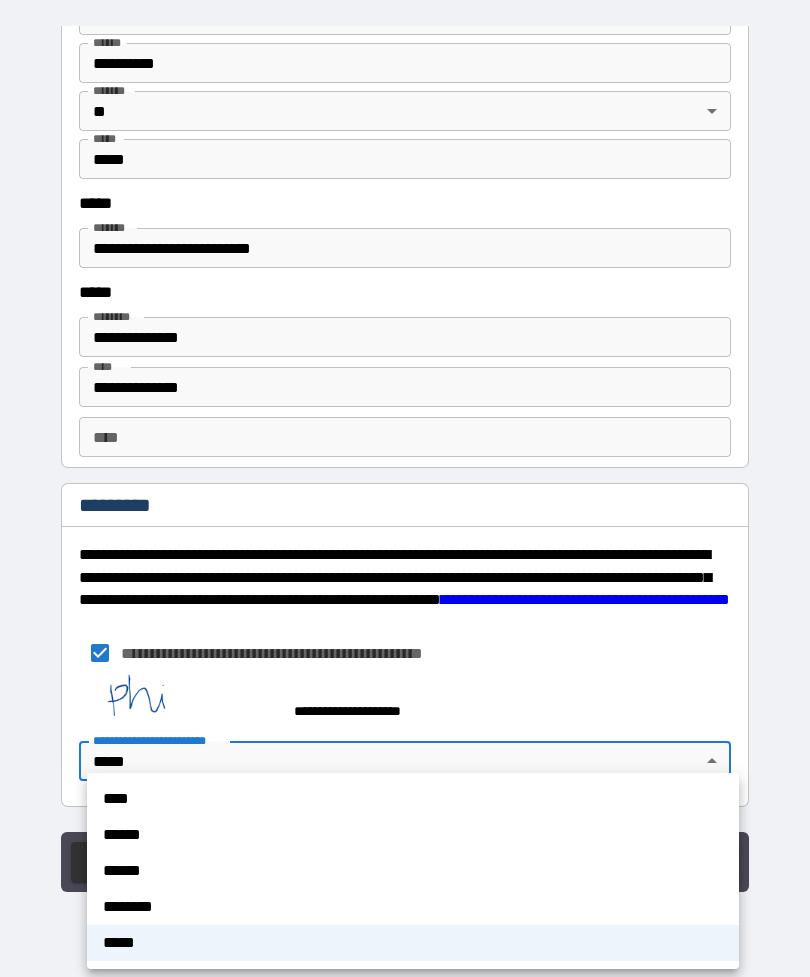 scroll, scrollTop: 2050, scrollLeft: 0, axis: vertical 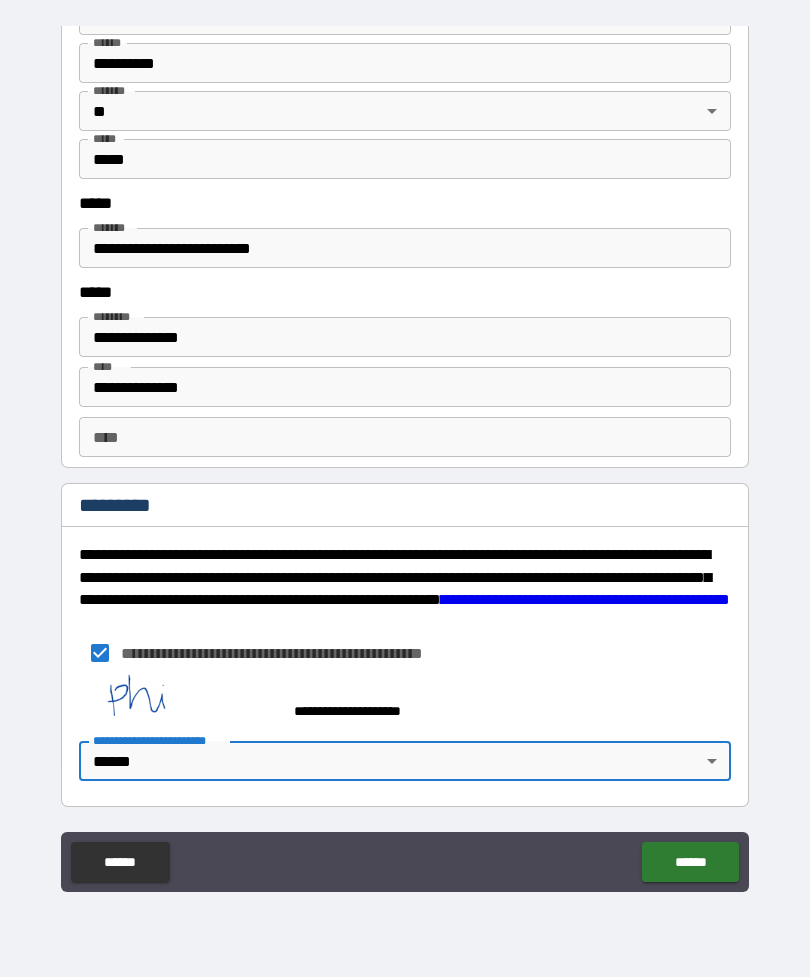 click on "******" at bounding box center [690, 862] 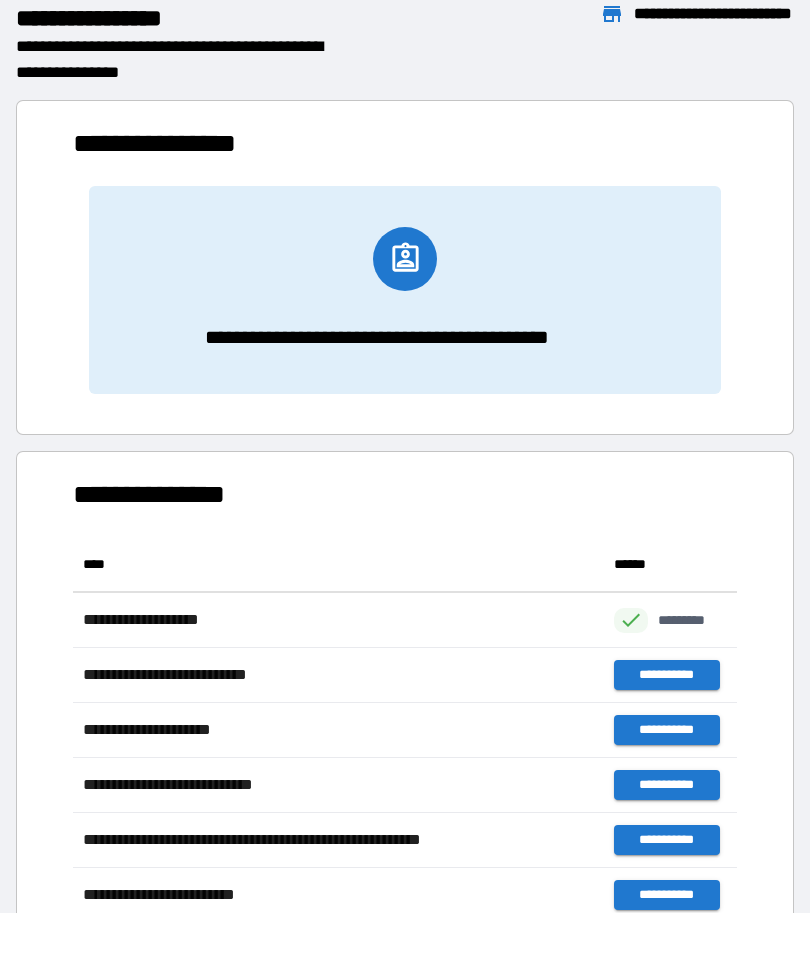 scroll, scrollTop: 386, scrollLeft: 664, axis: both 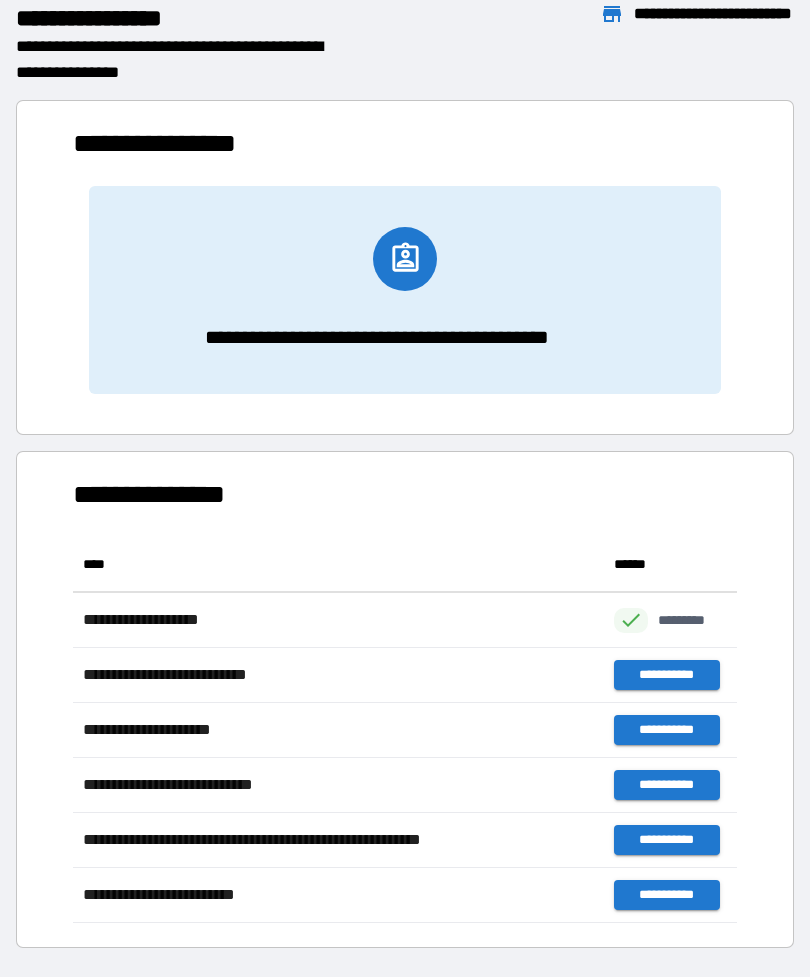 click on "**********" at bounding box center (405, 290) 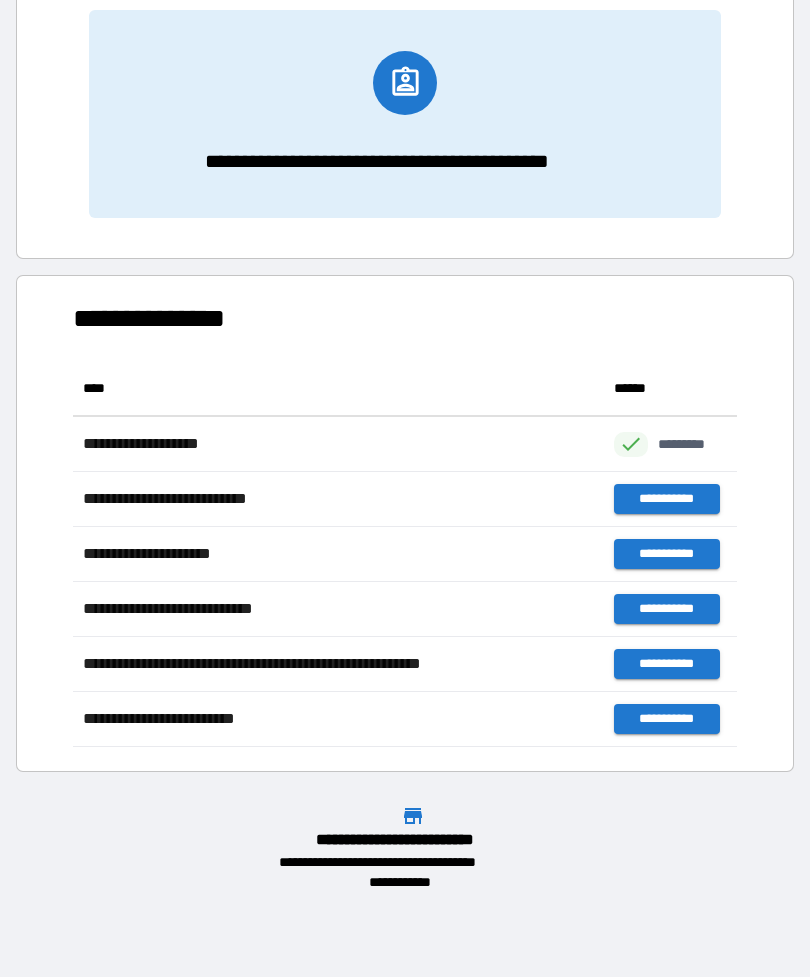 scroll, scrollTop: 176, scrollLeft: 0, axis: vertical 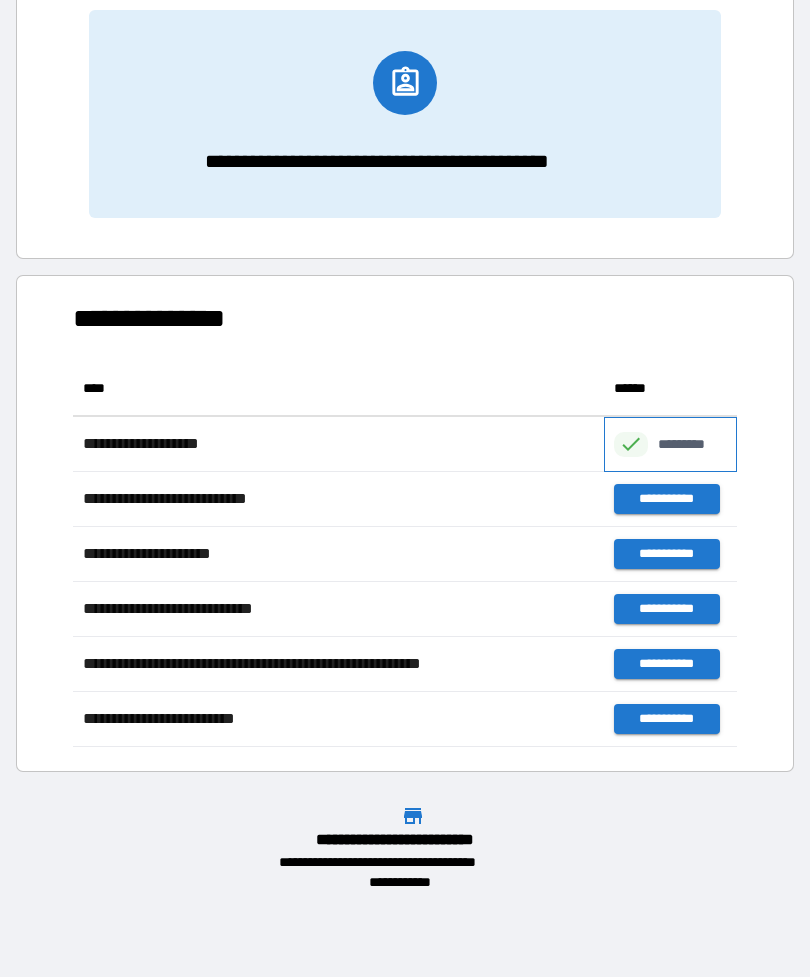 click on "*********" at bounding box center [692, 444] 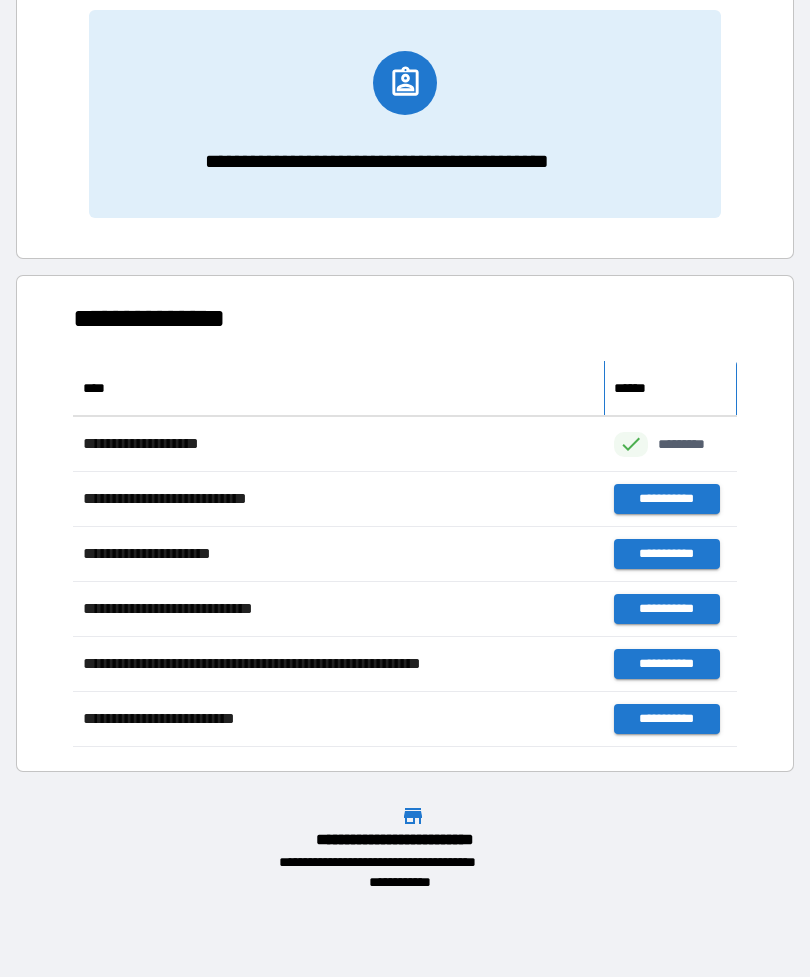 click on "******" at bounding box center (634, 388) 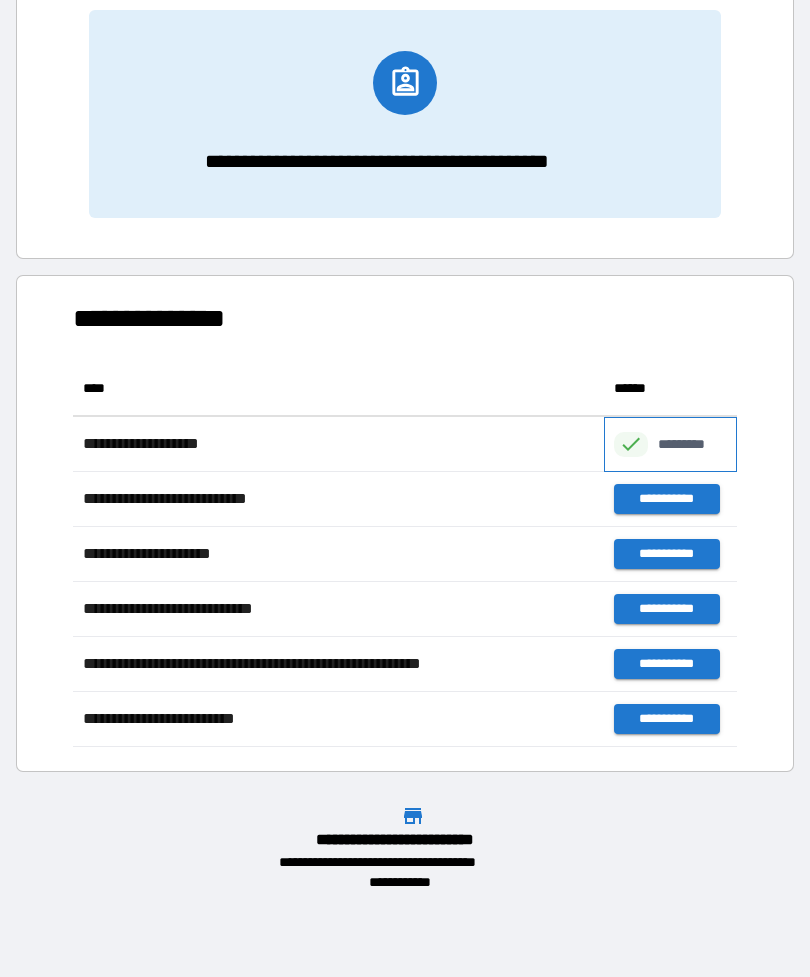 click on "*********" at bounding box center [670, 444] 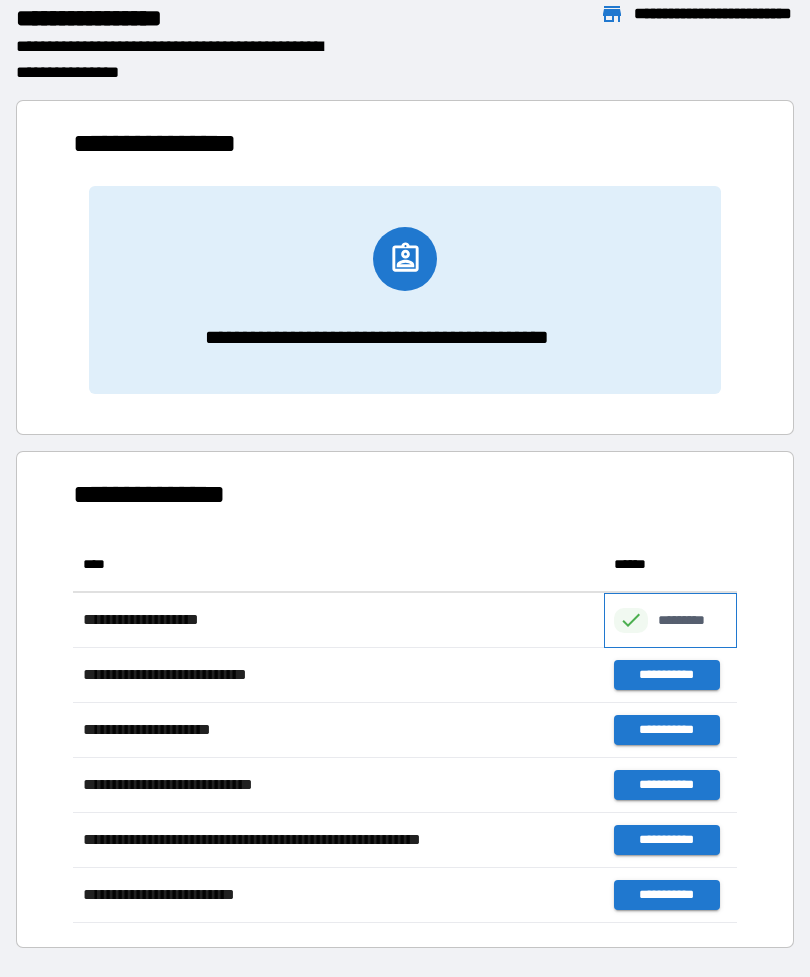scroll, scrollTop: 0, scrollLeft: 0, axis: both 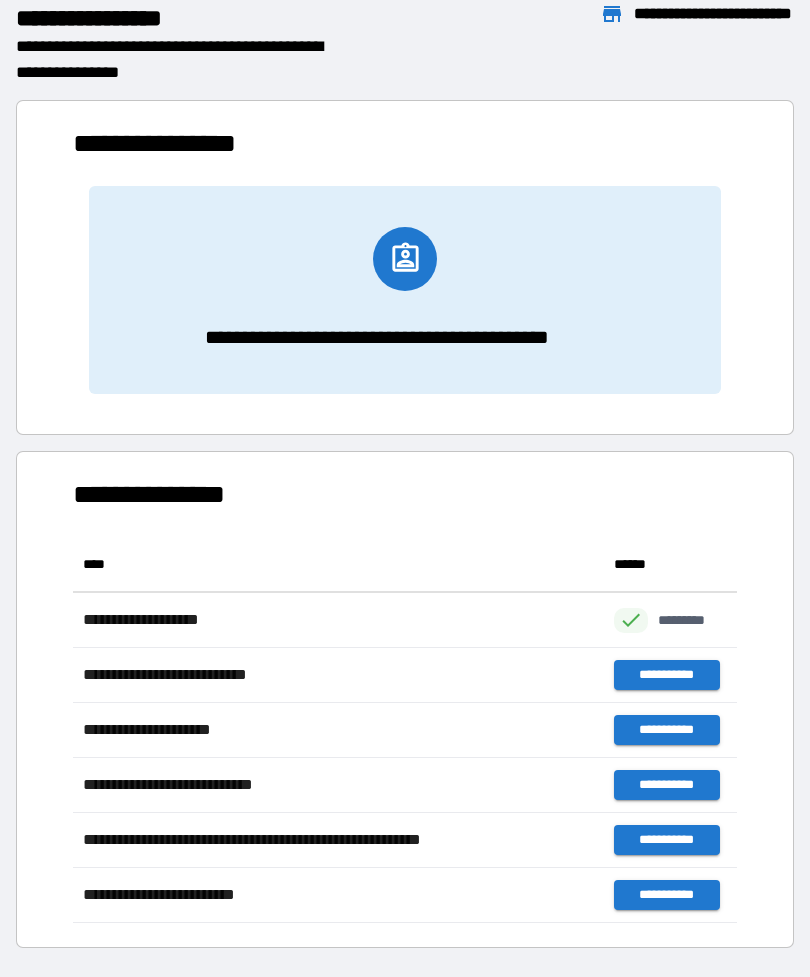 click on "**********" at bounding box center (405, 337) 